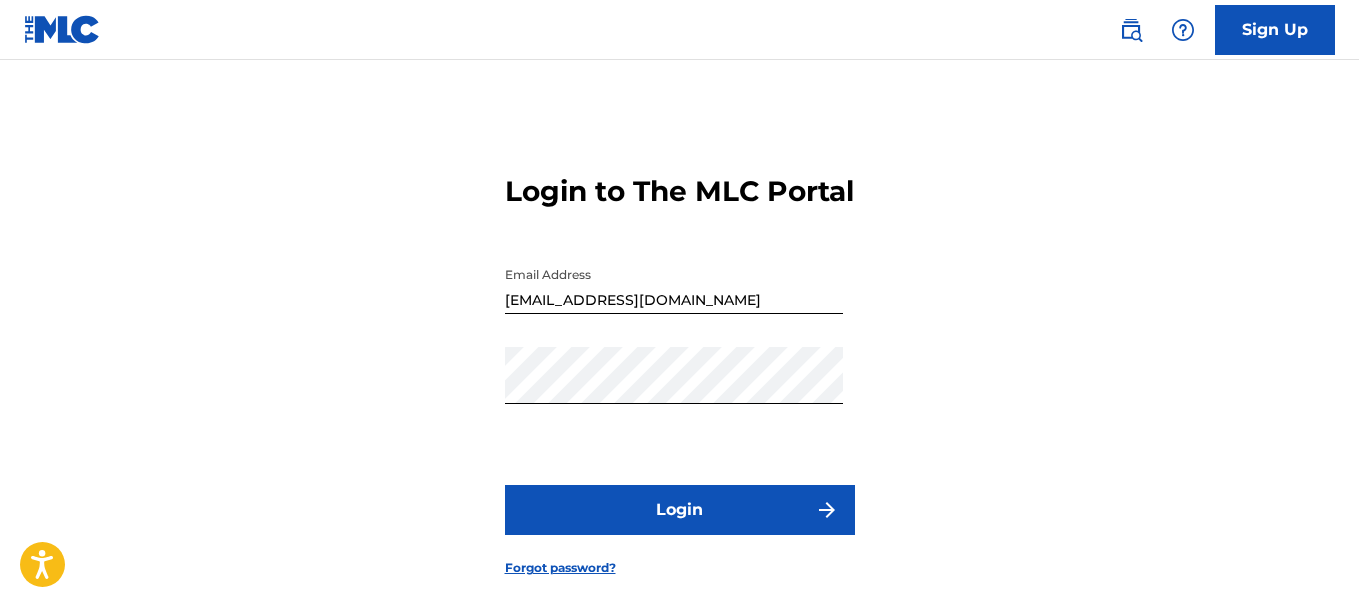 scroll, scrollTop: 0, scrollLeft: 0, axis: both 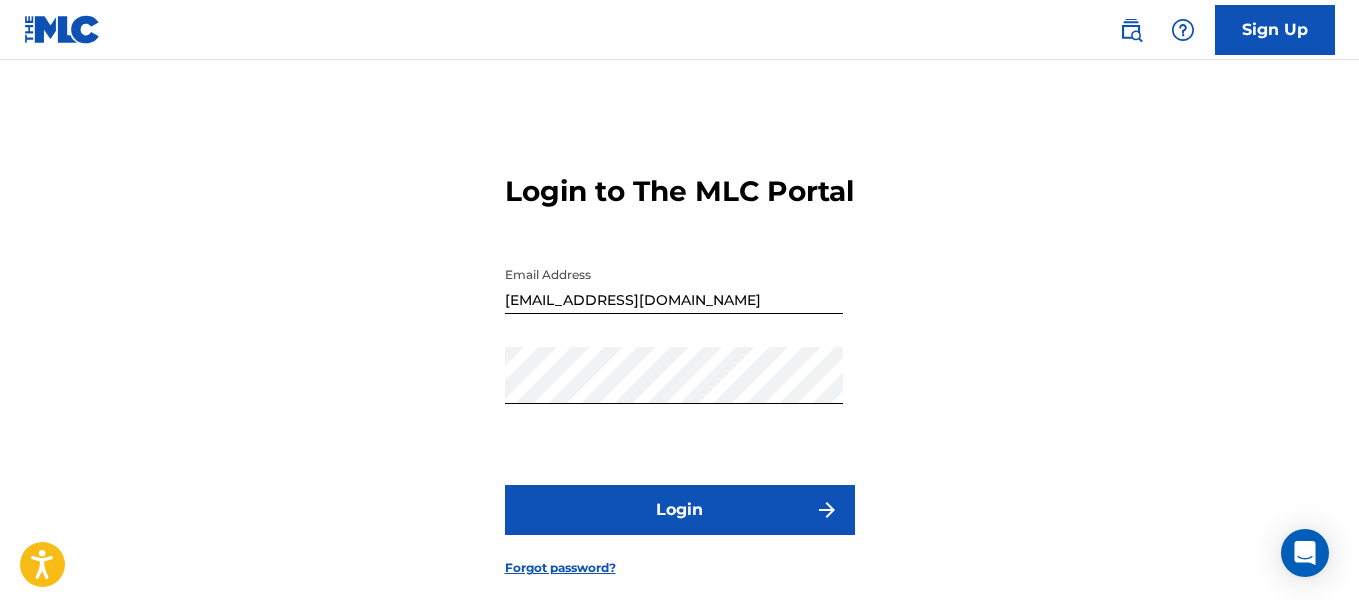 click on "Login" at bounding box center [680, 510] 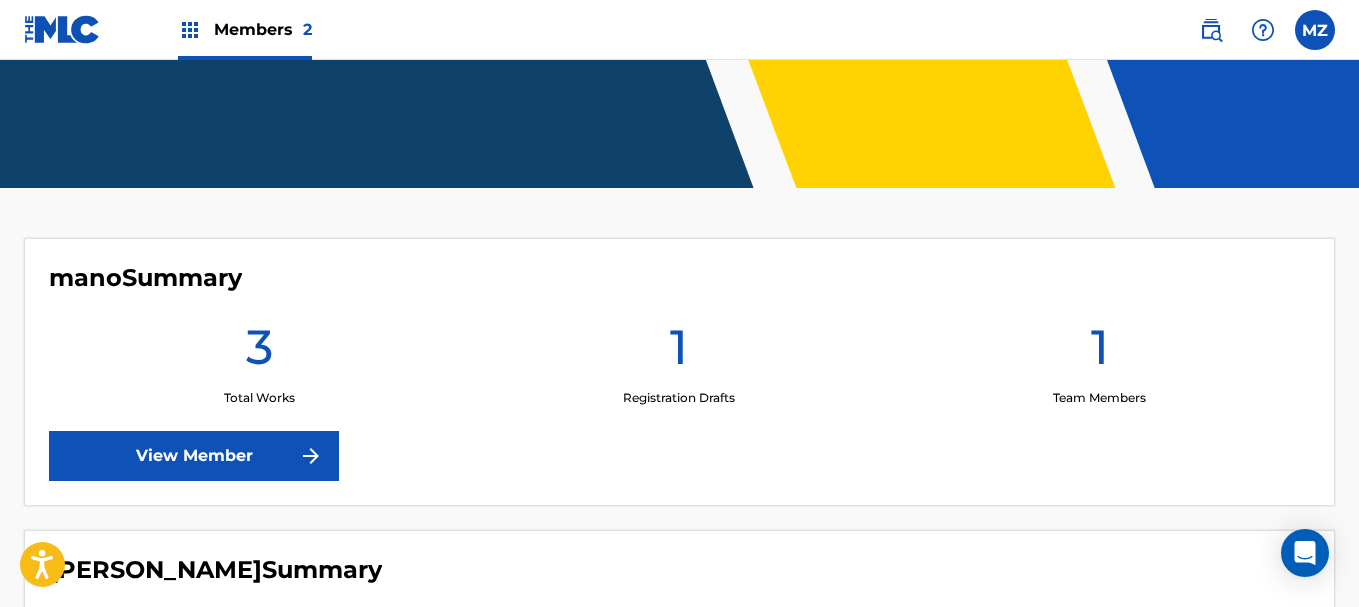 scroll, scrollTop: 0, scrollLeft: 0, axis: both 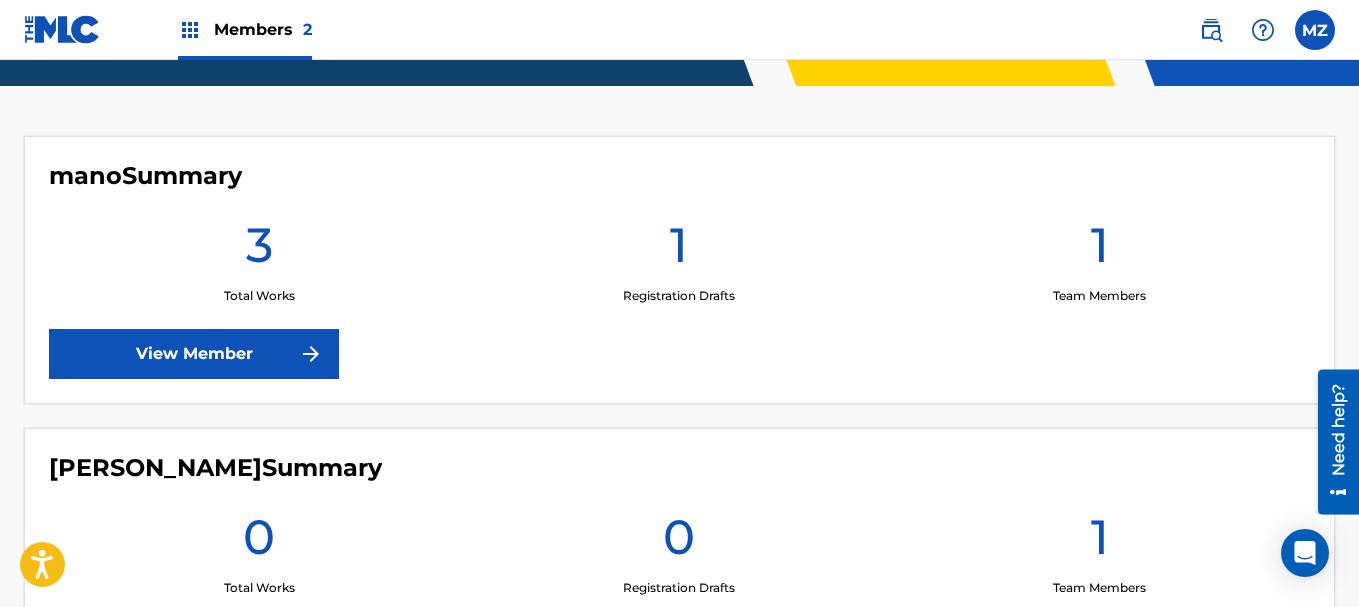 click at bounding box center (311, 354) 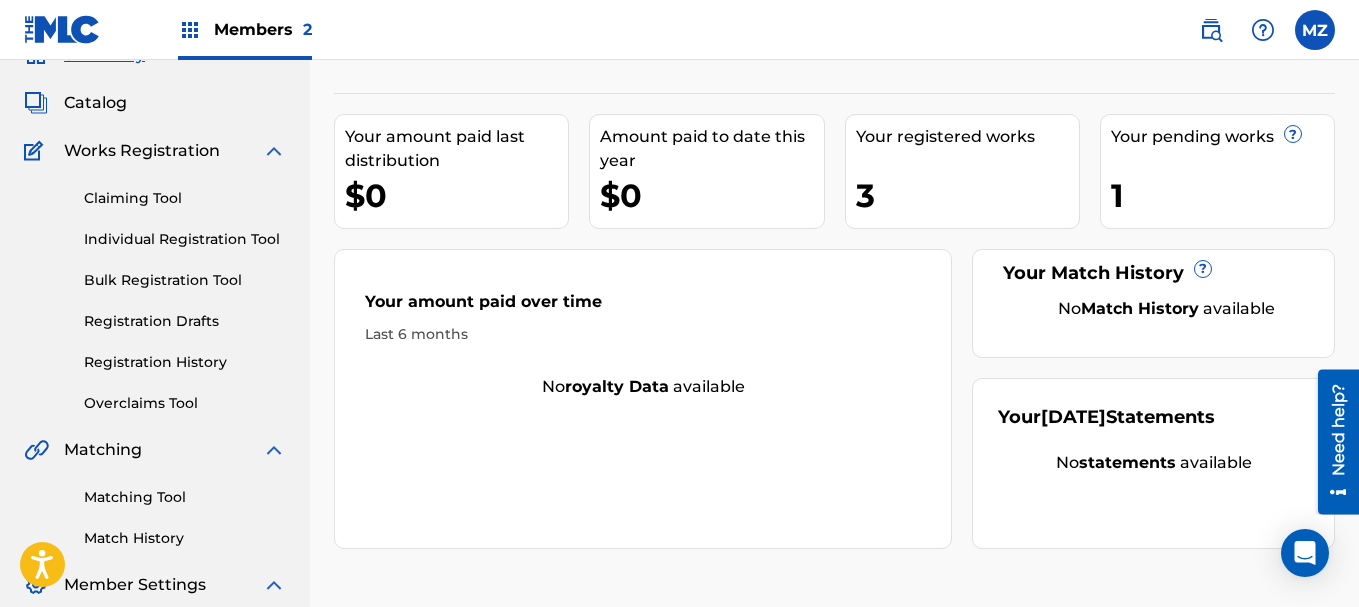 scroll, scrollTop: 200, scrollLeft: 0, axis: vertical 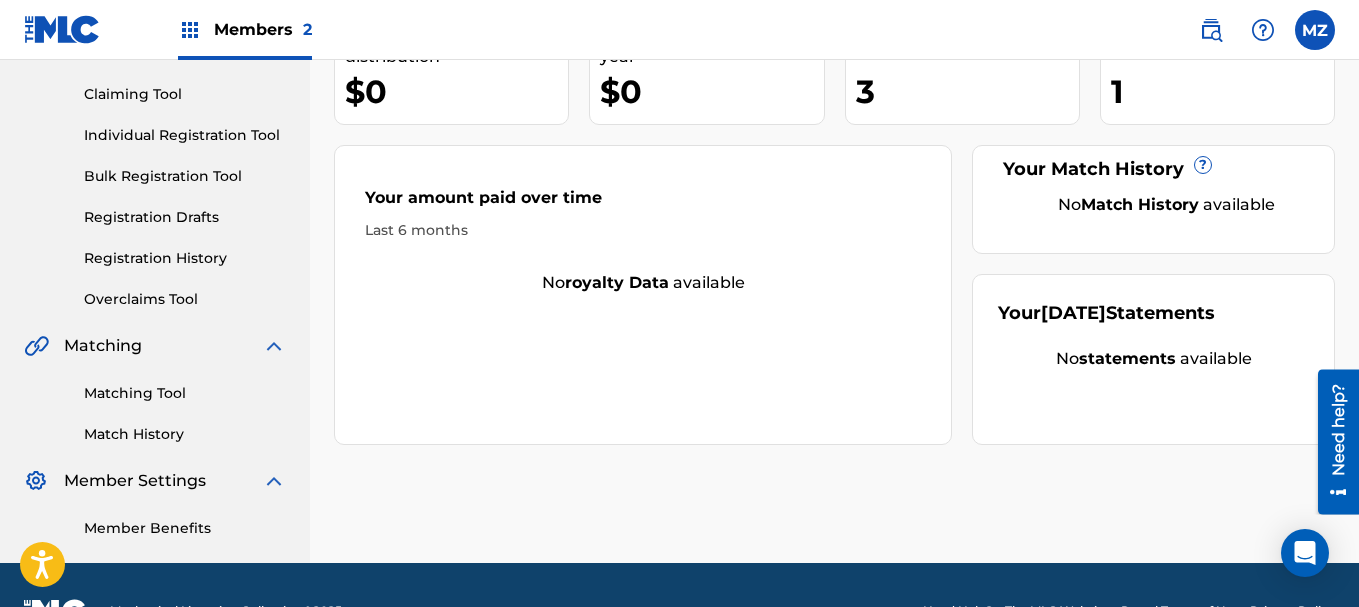 click on "Matching Tool" at bounding box center [185, 393] 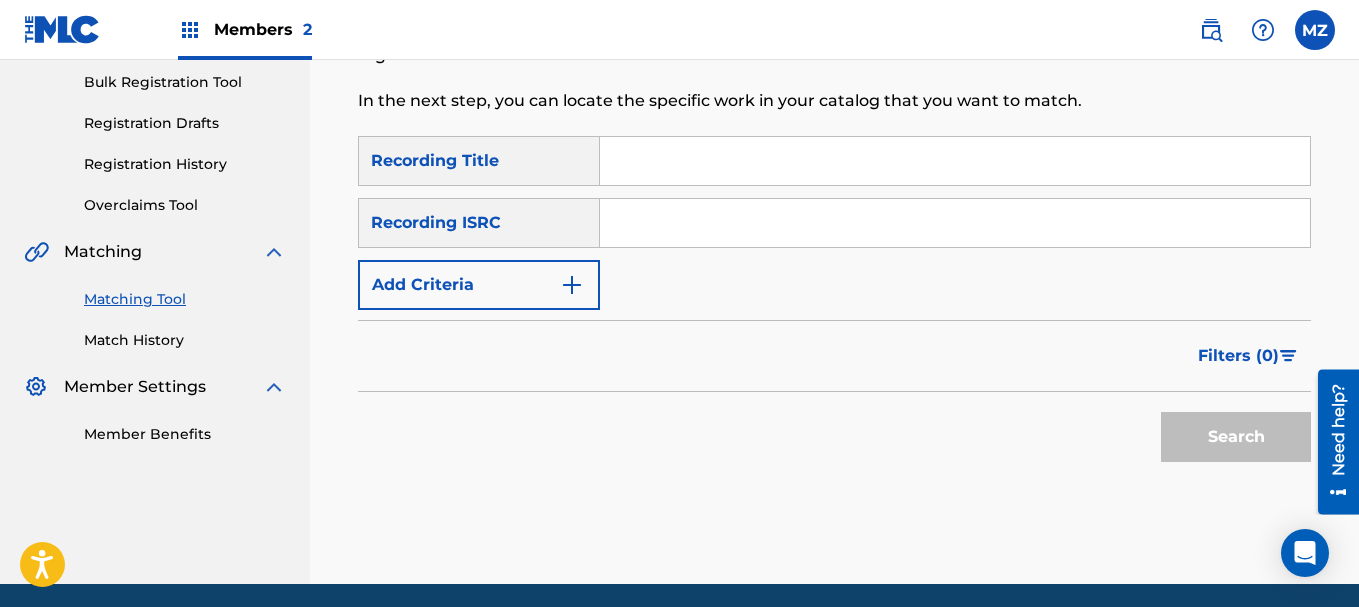 scroll, scrollTop: 300, scrollLeft: 0, axis: vertical 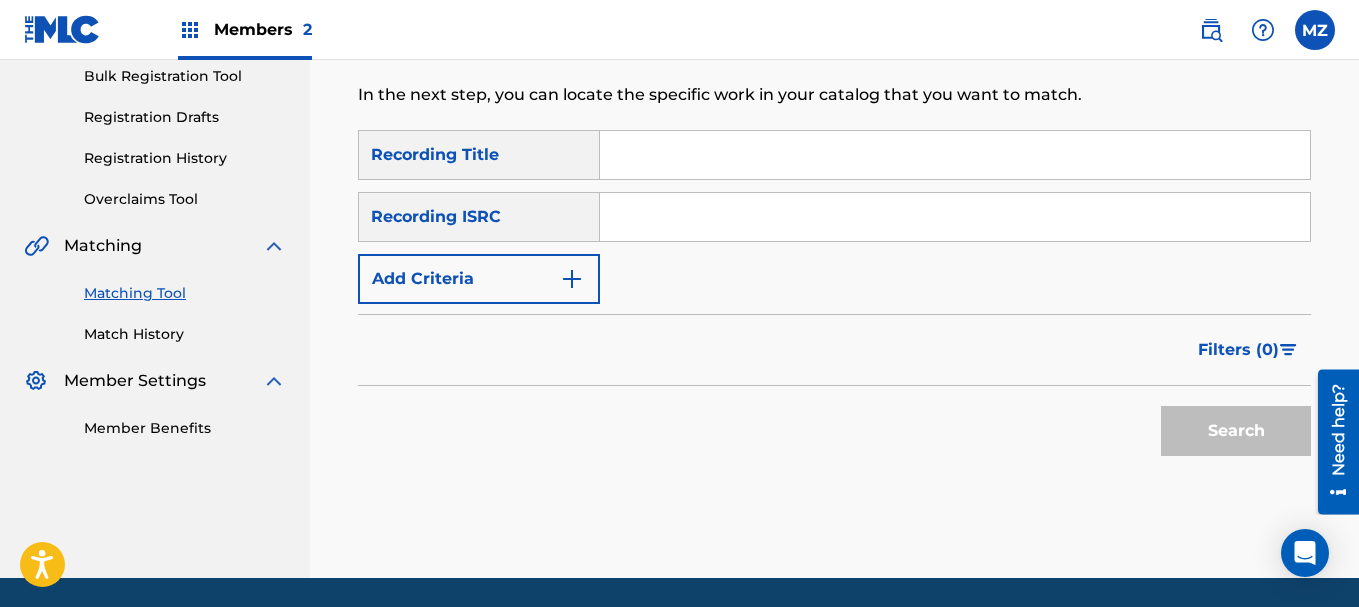 click at bounding box center (572, 279) 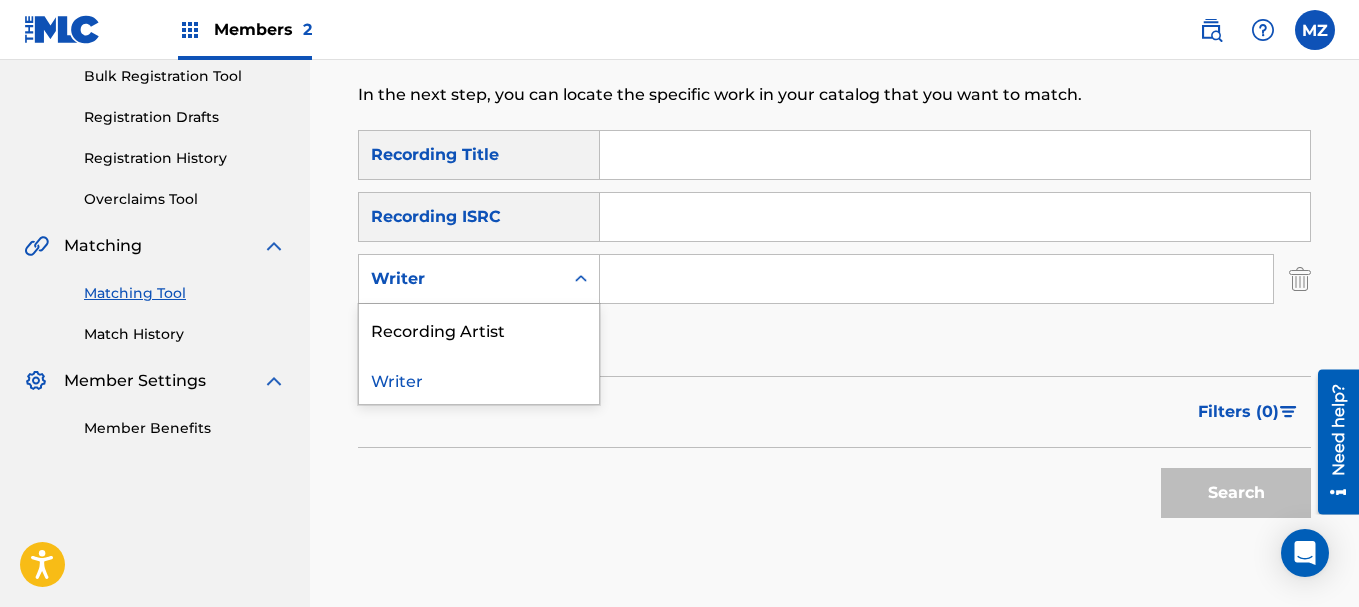 click on "Writer" at bounding box center (461, 279) 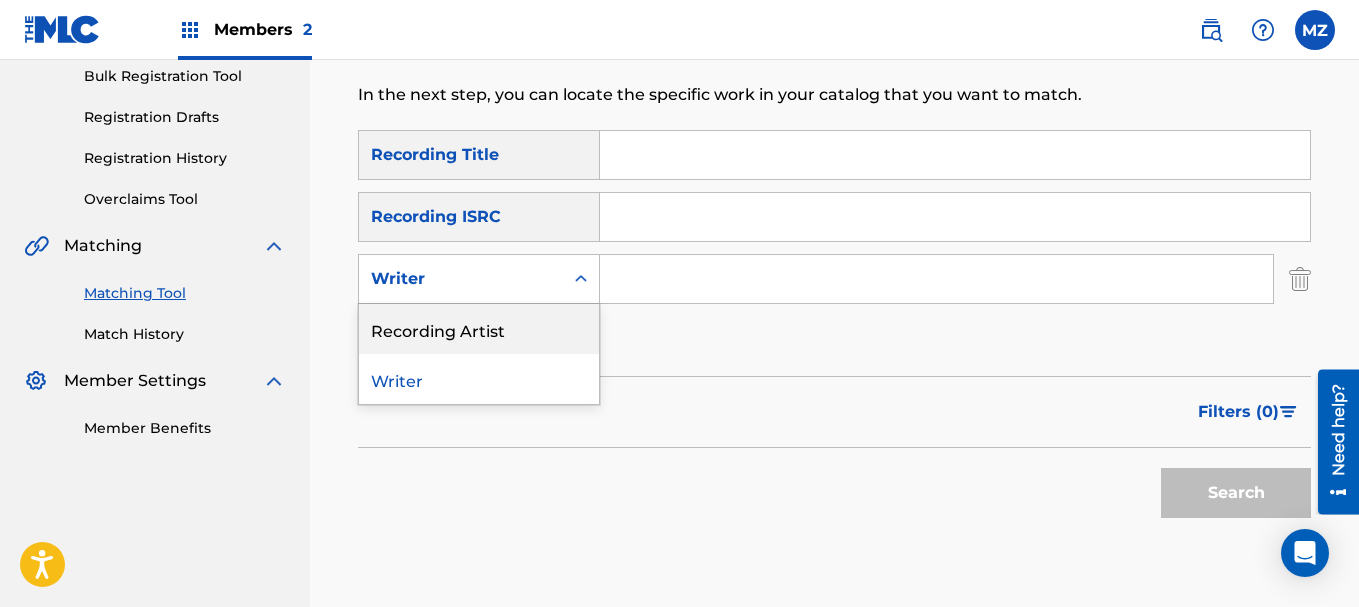 click on "Recording Artist" at bounding box center [479, 329] 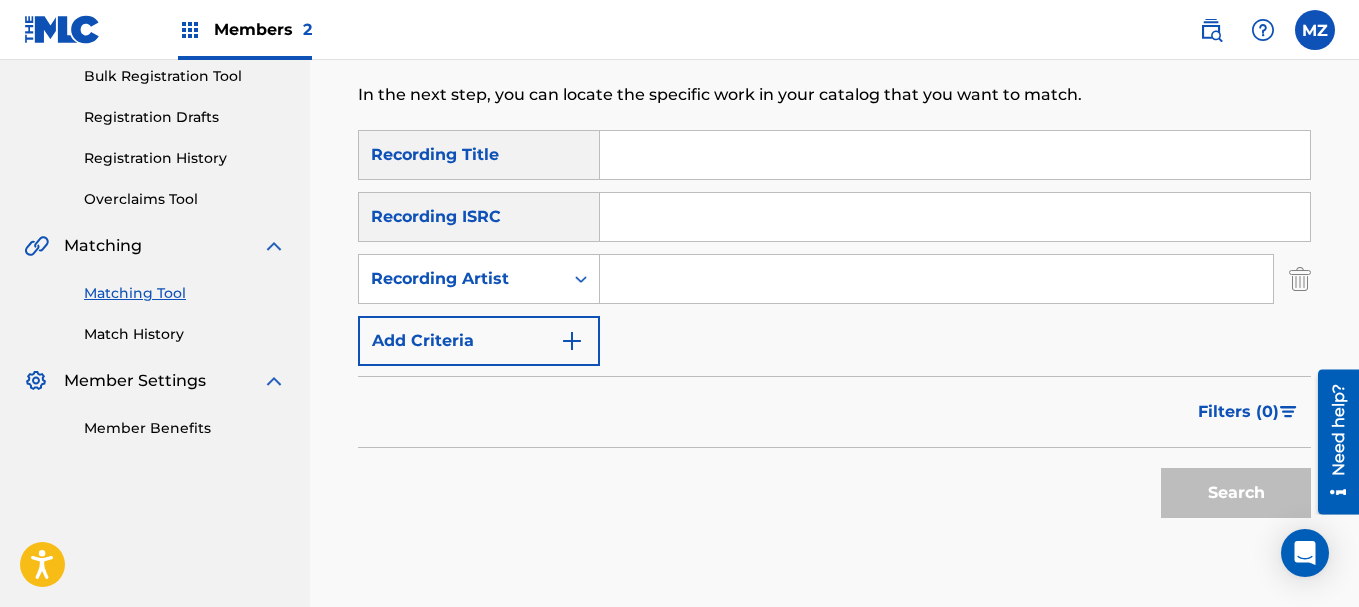 click at bounding box center [936, 279] 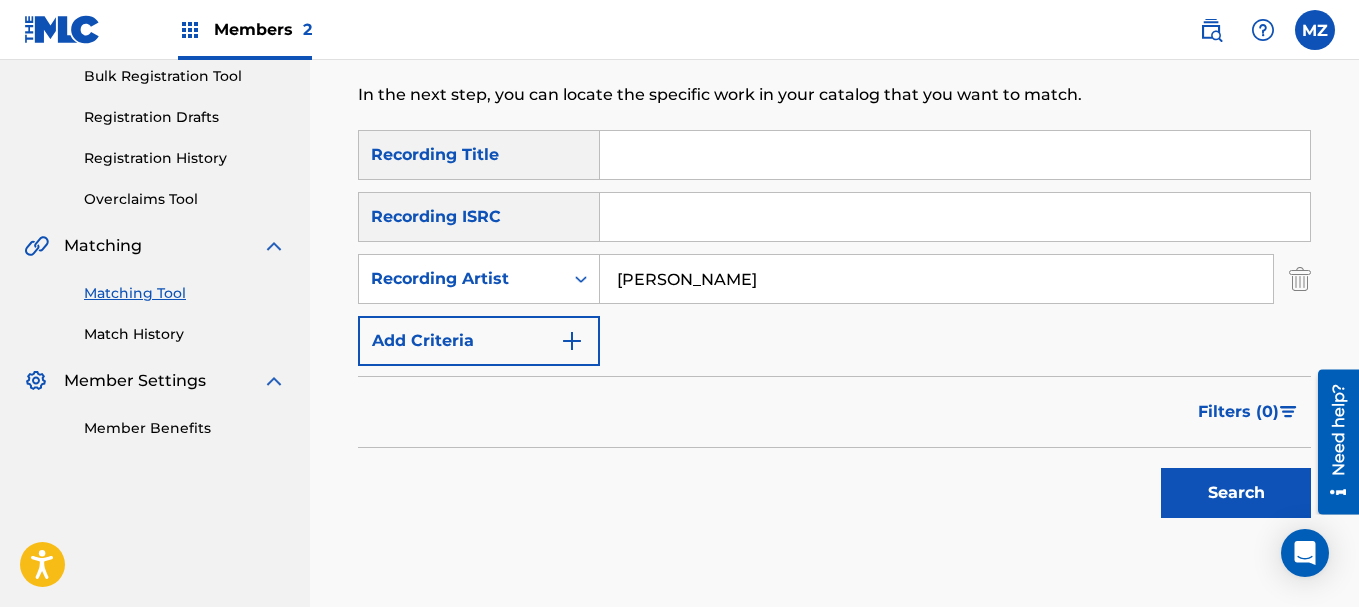 type on "[PERSON_NAME]" 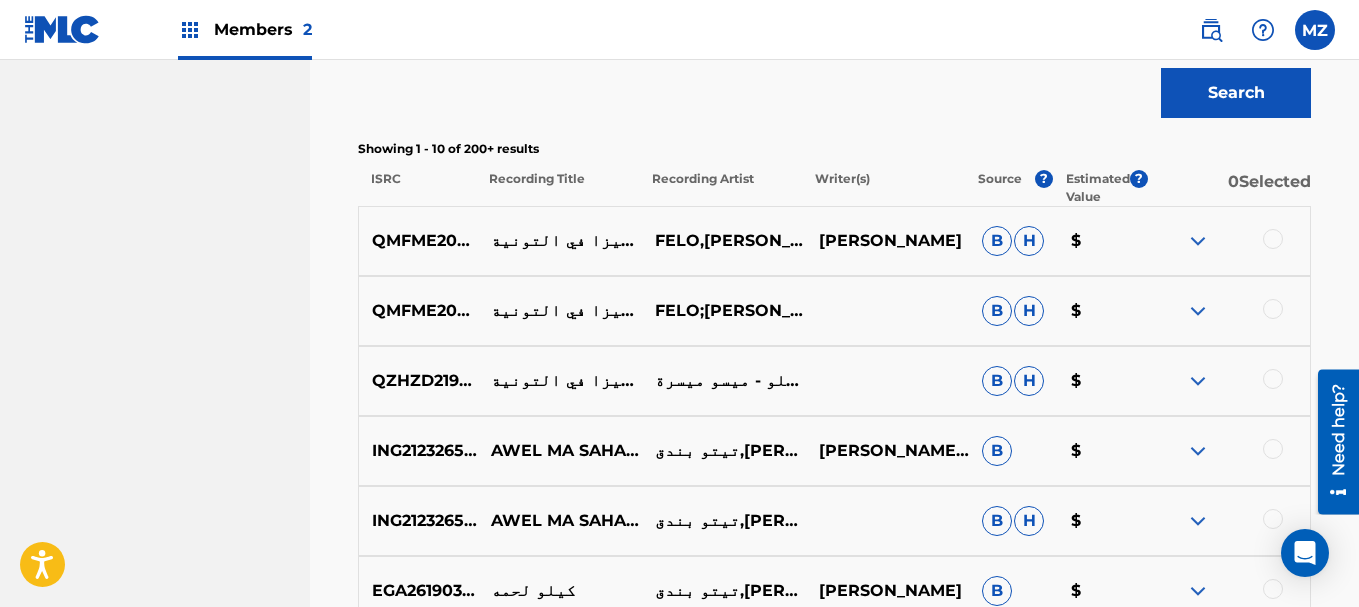 scroll, scrollTop: 800, scrollLeft: 0, axis: vertical 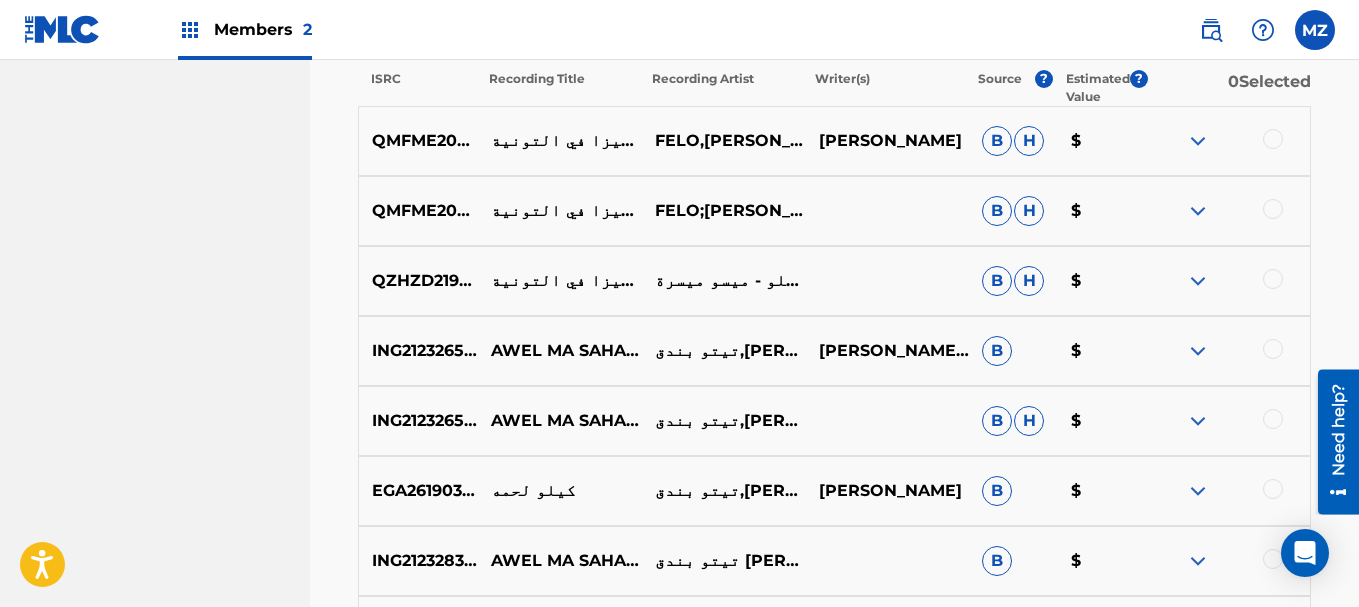 click at bounding box center [1198, 351] 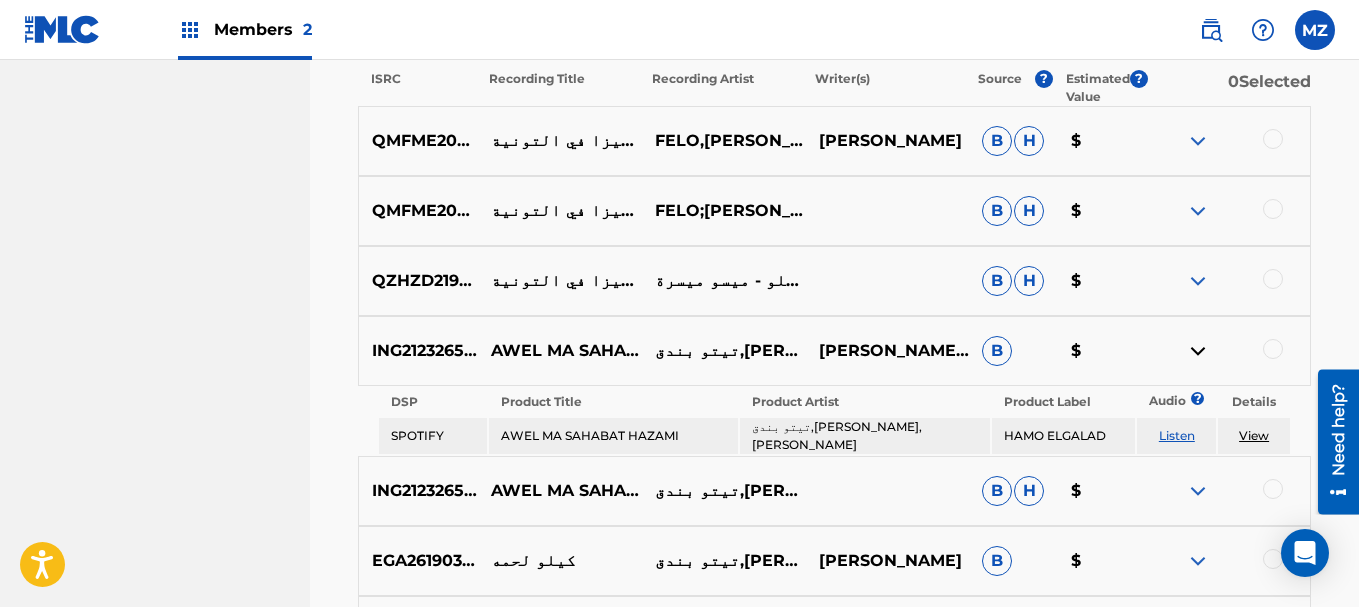 click on "Listen" at bounding box center (1177, 435) 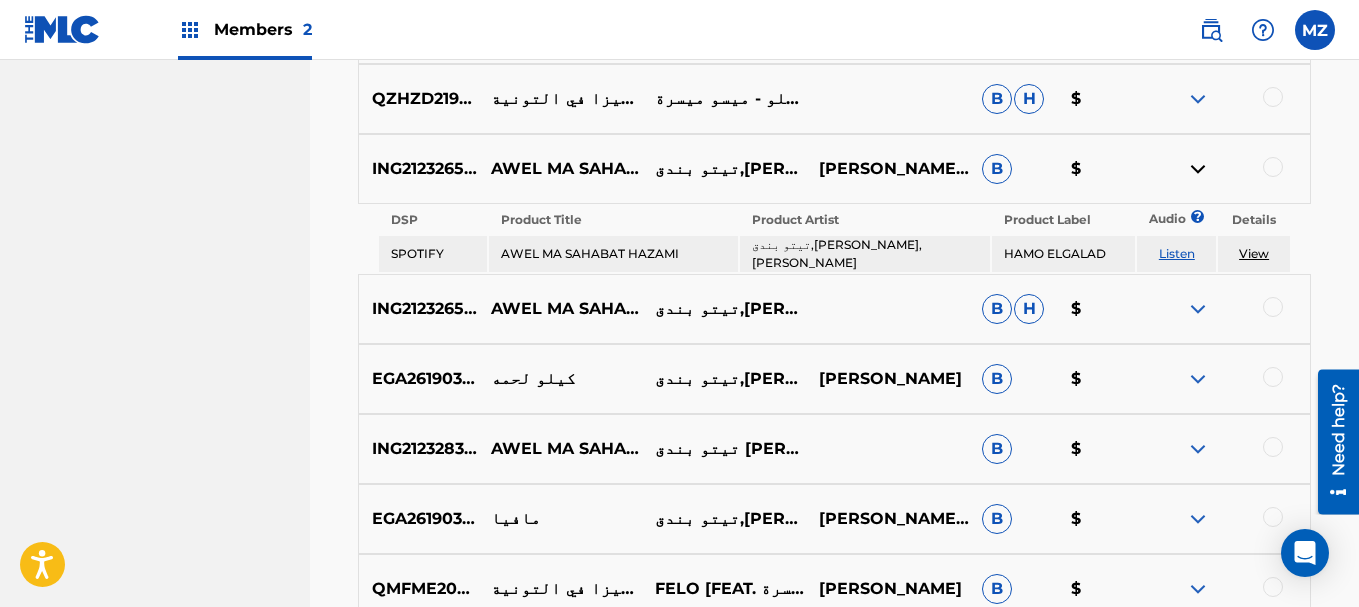 scroll, scrollTop: 1000, scrollLeft: 0, axis: vertical 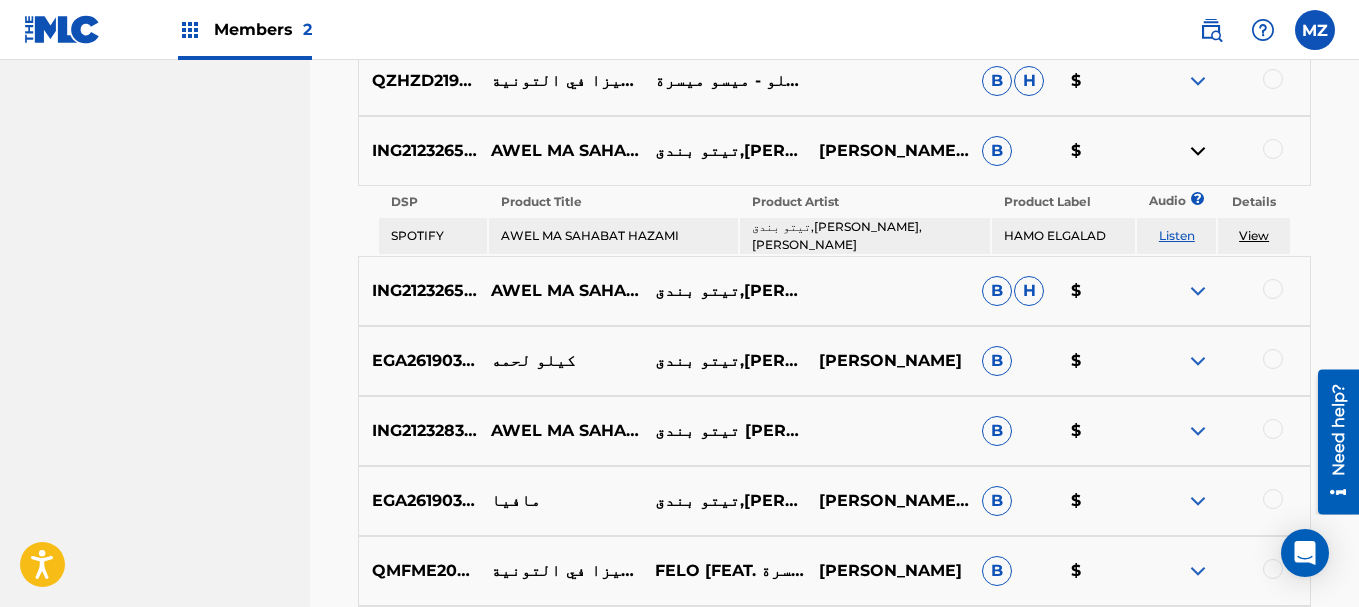 click at bounding box center [1198, 291] 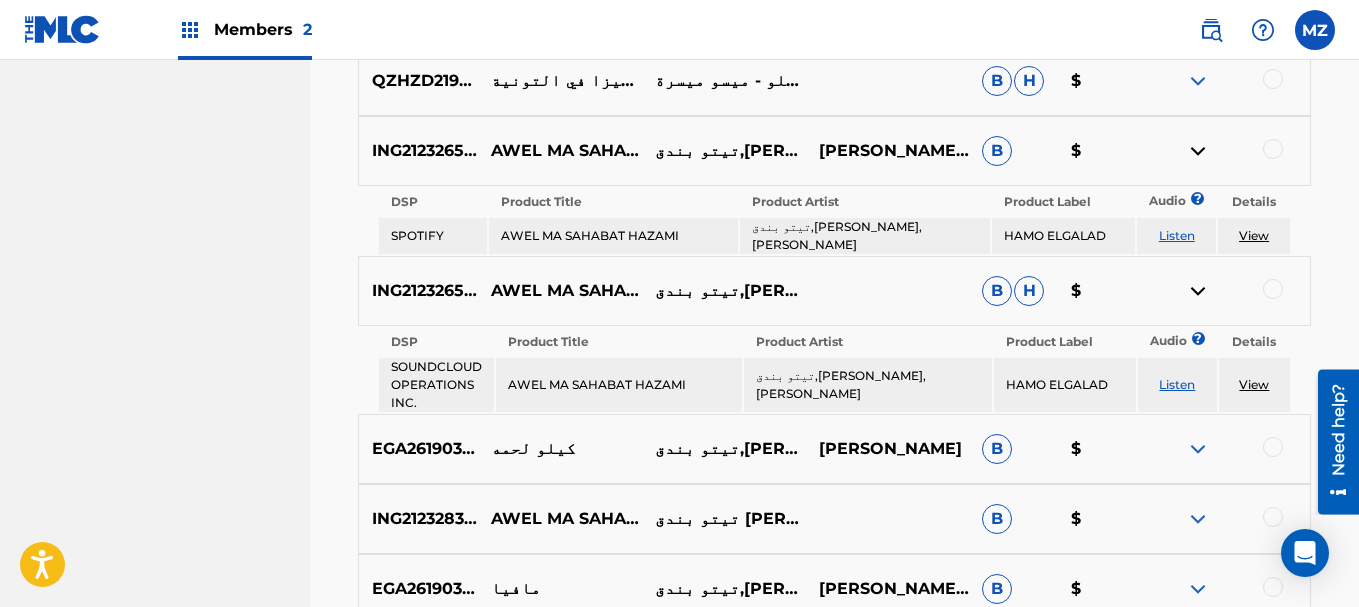 click on "Listen" at bounding box center [1177, 384] 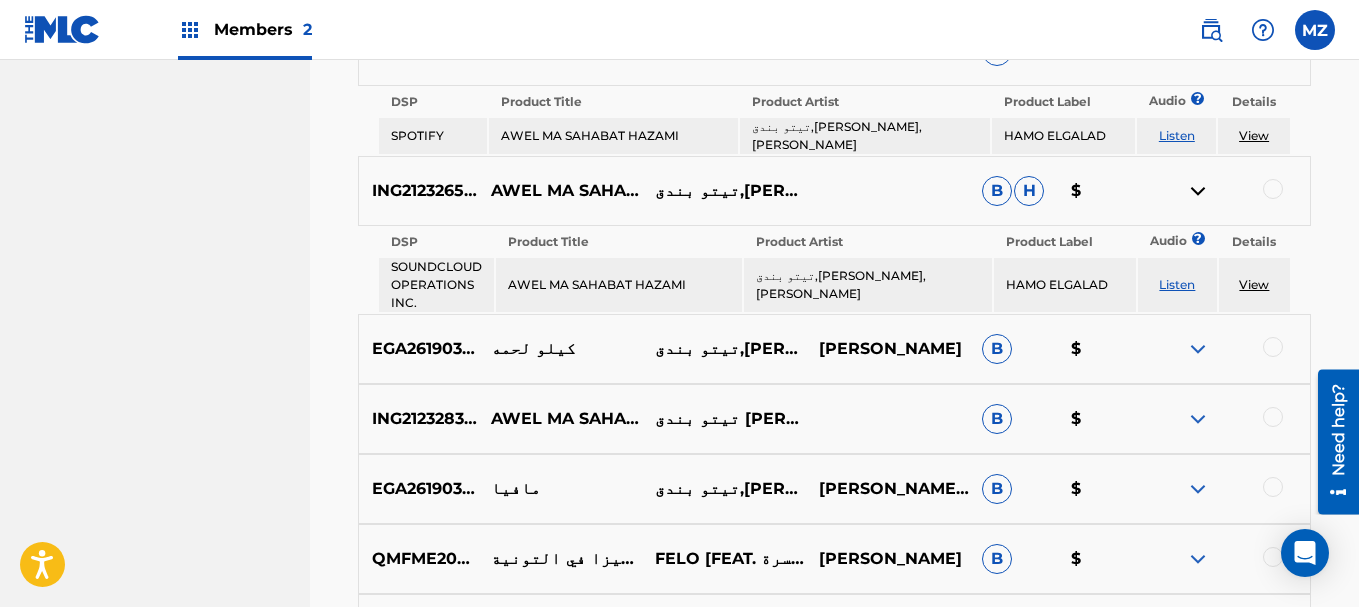 click at bounding box center [1198, 419] 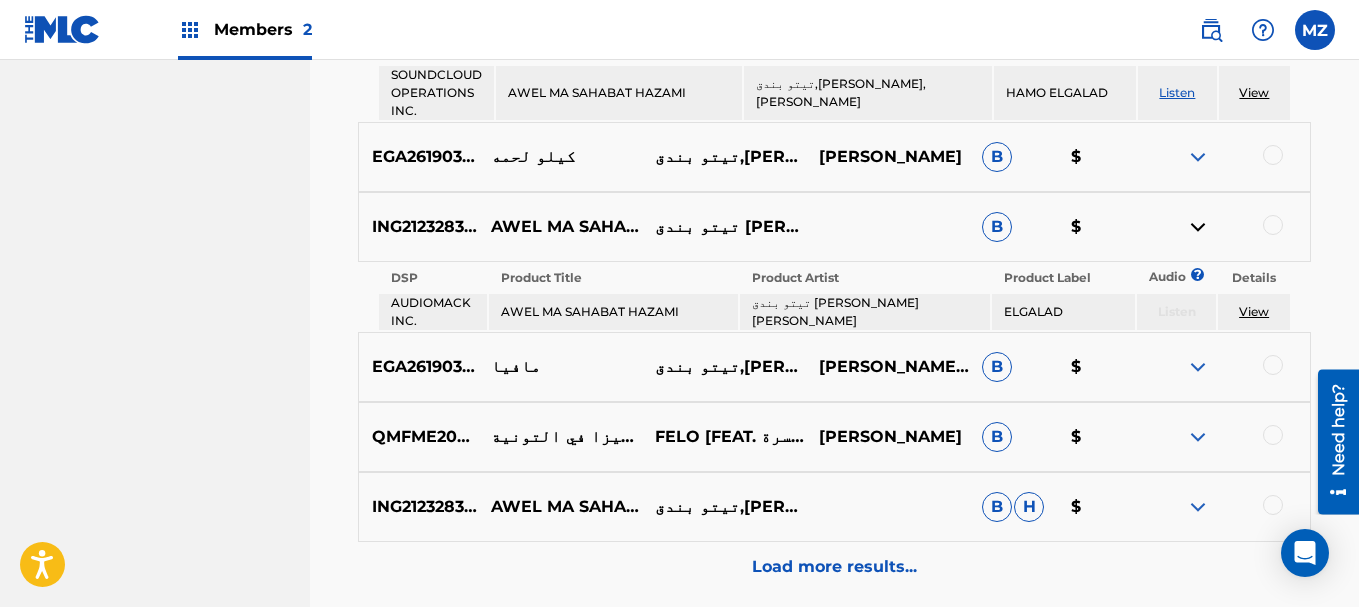 scroll, scrollTop: 1300, scrollLeft: 0, axis: vertical 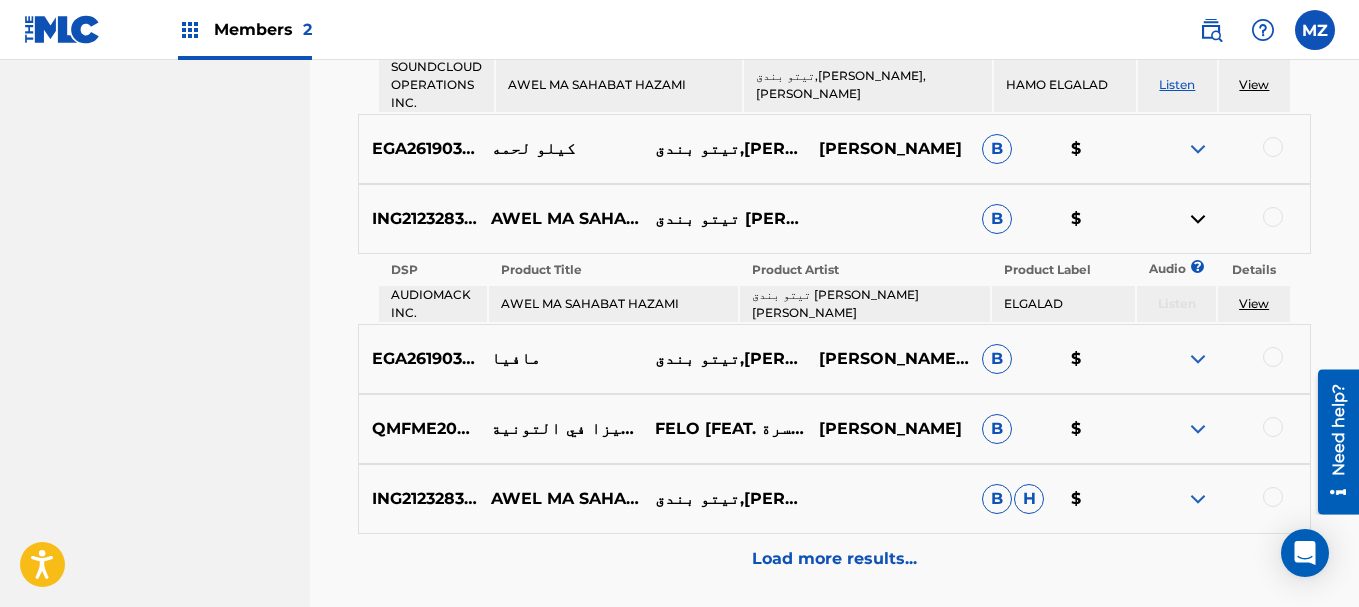 click on "View" at bounding box center [1254, 303] 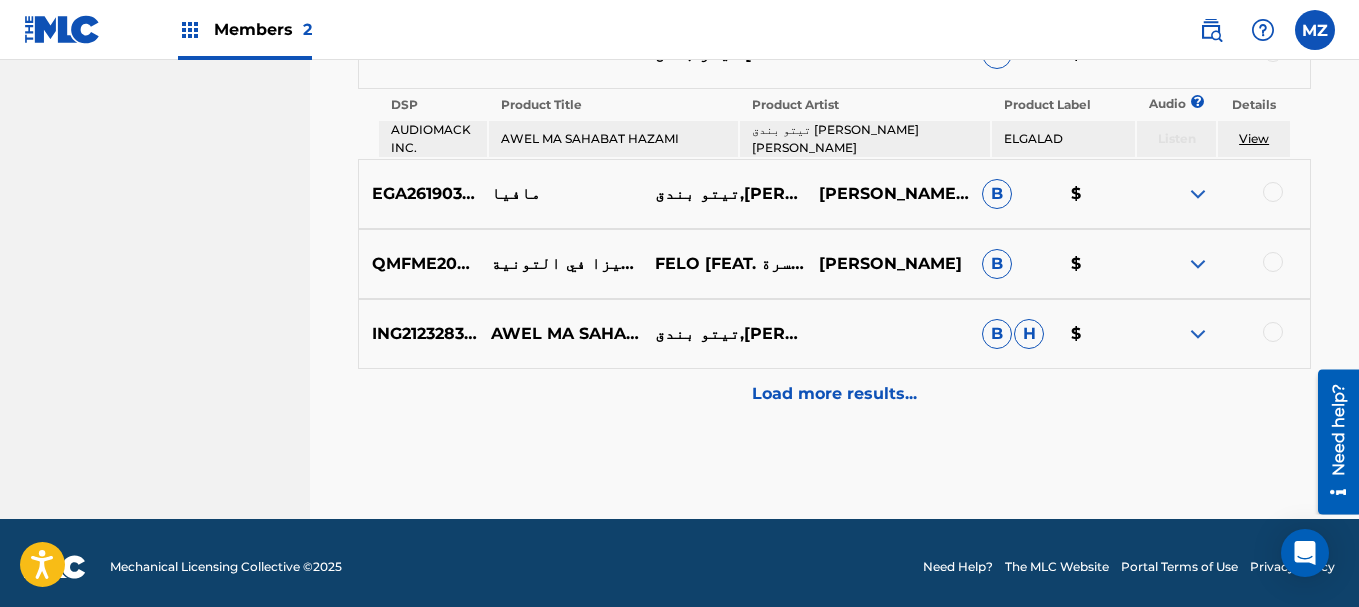 click on "Load more results..." at bounding box center (834, 394) 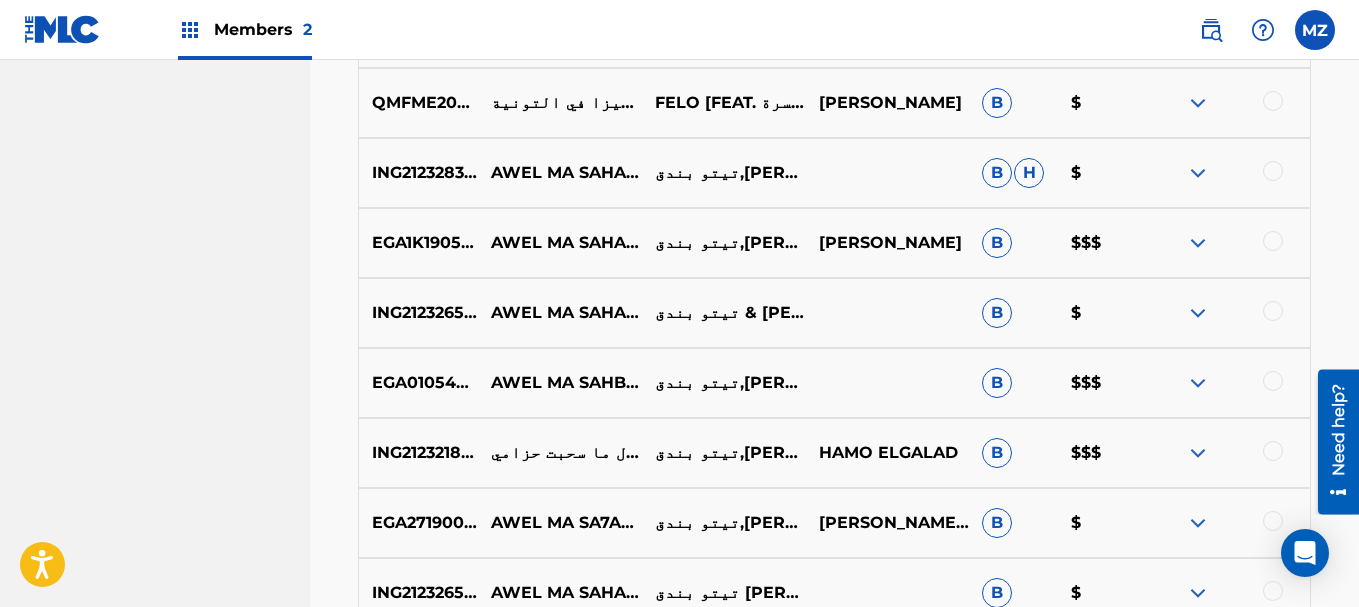 scroll, scrollTop: 1365, scrollLeft: 0, axis: vertical 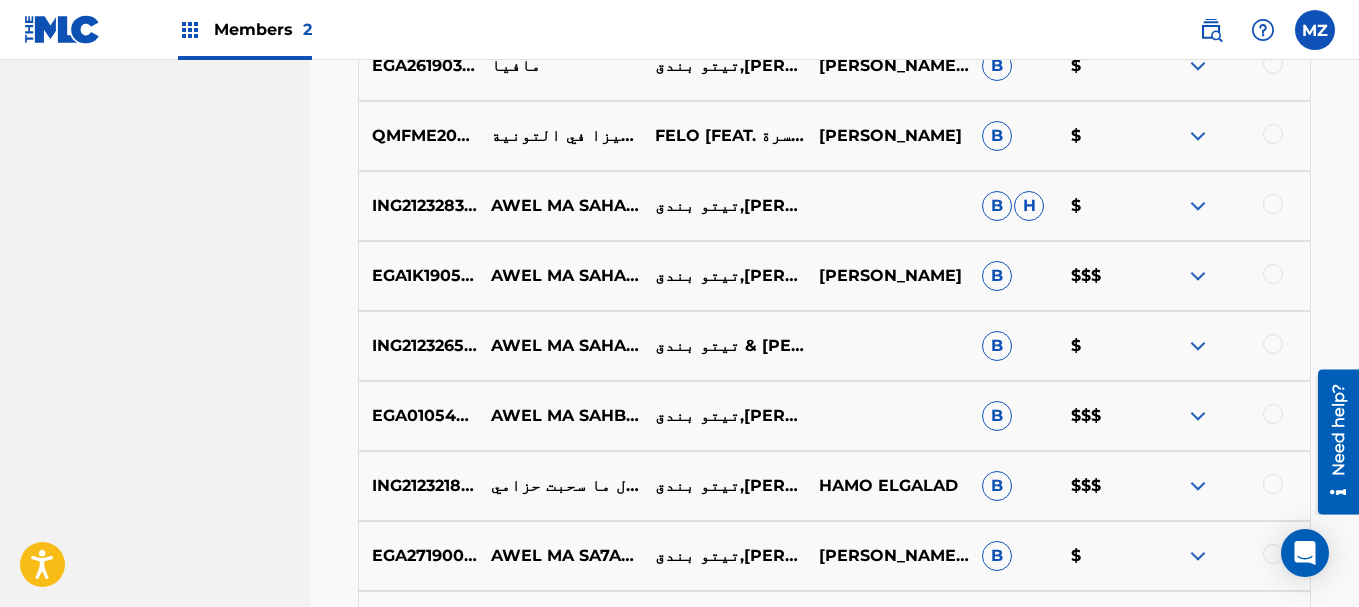 click at bounding box center [1198, 276] 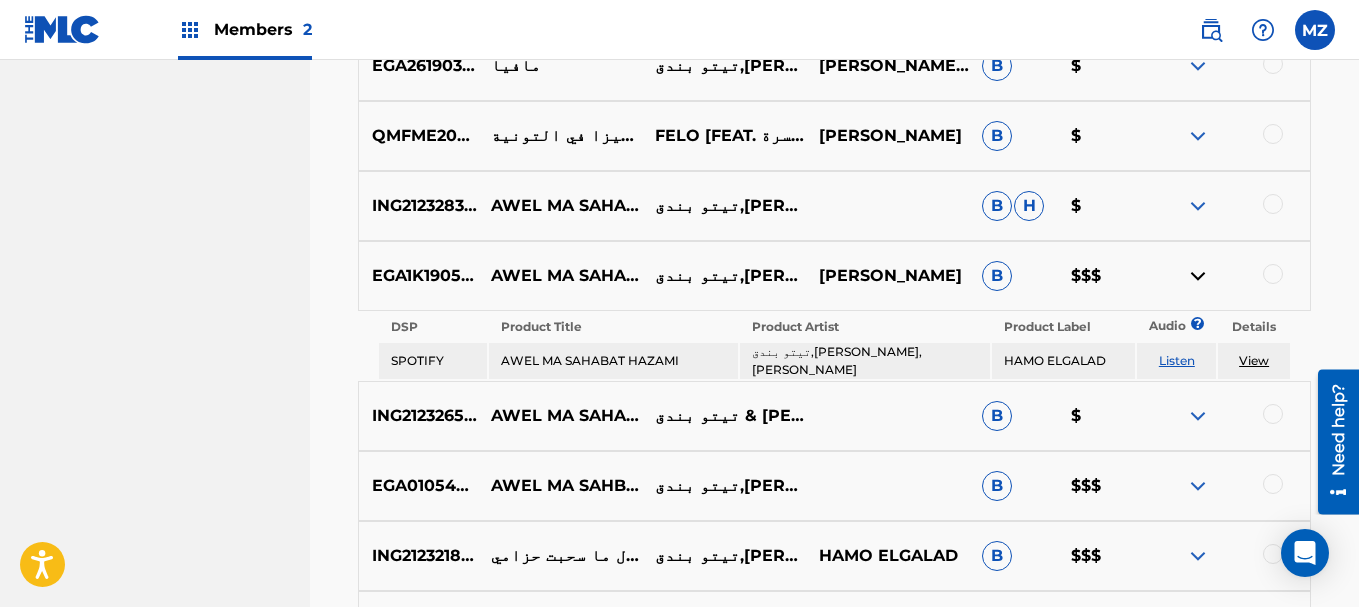 click on "Listen" at bounding box center (1177, 360) 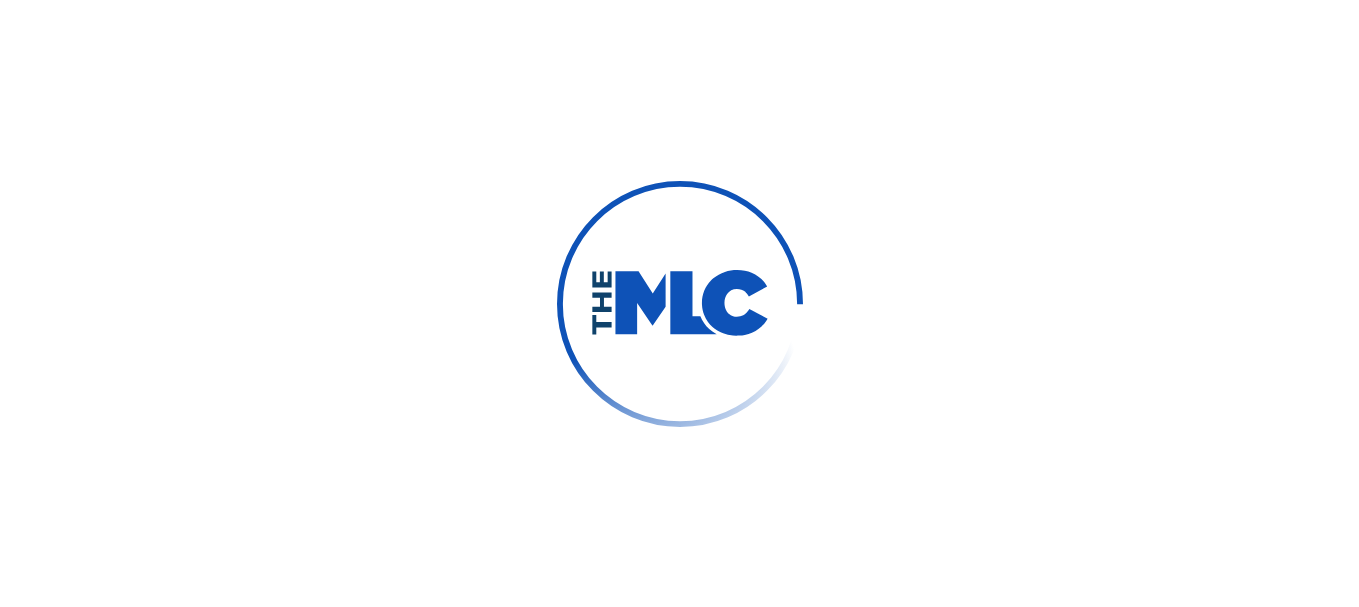 scroll, scrollTop: 0, scrollLeft: 0, axis: both 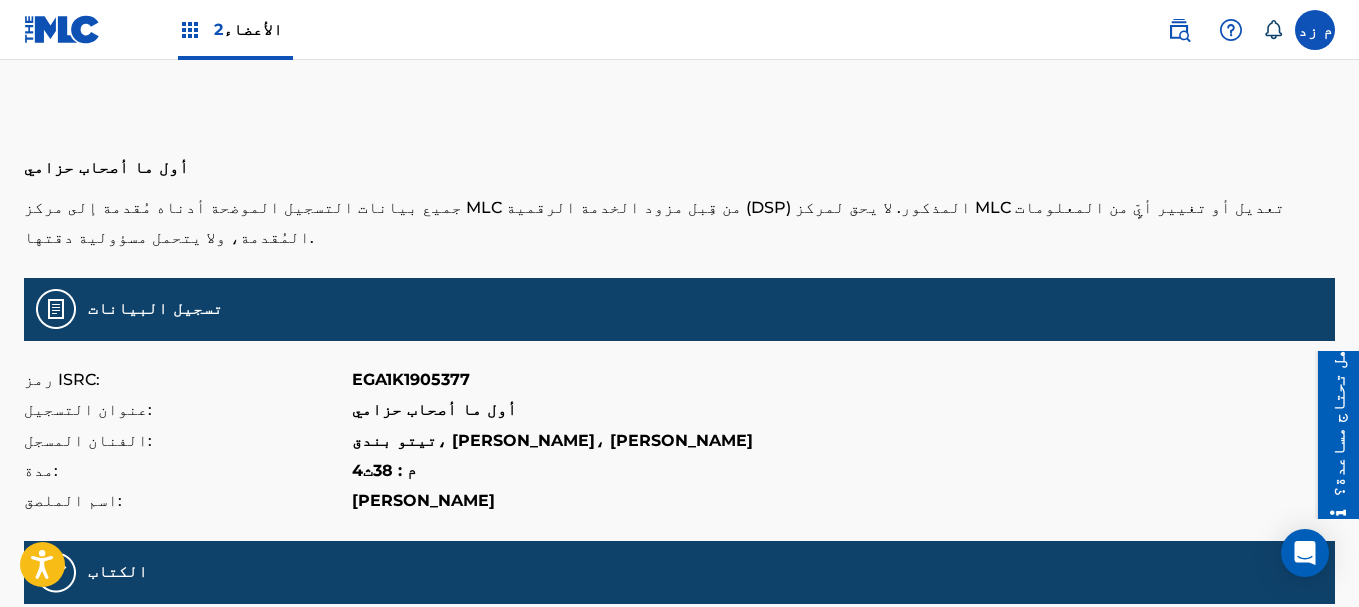 click on "EGA1K1905377" at bounding box center [411, 379] 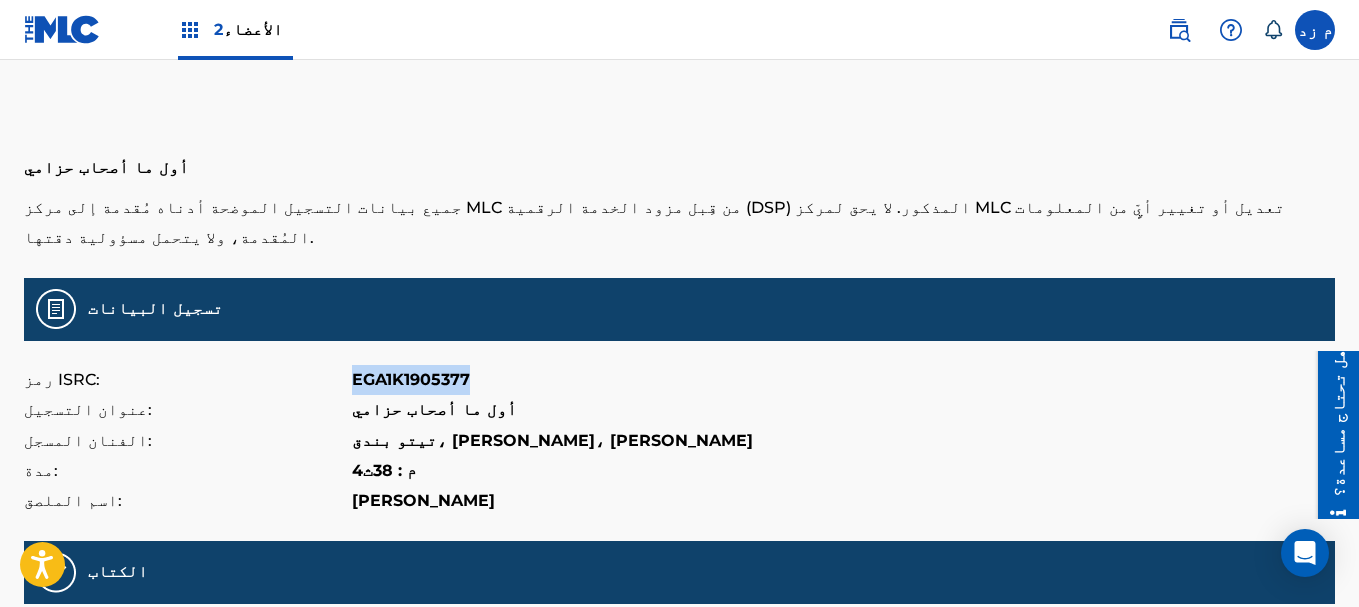 click on "EGA1K1905377" at bounding box center [411, 379] 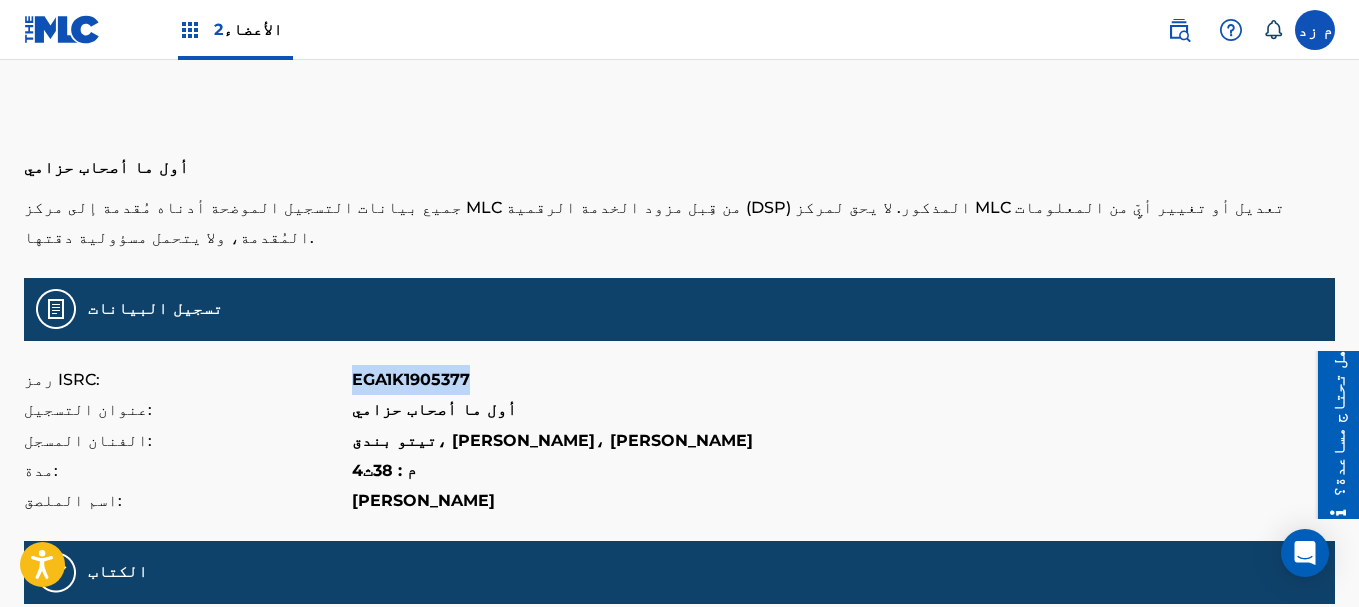 copy on "EGA1K1905377" 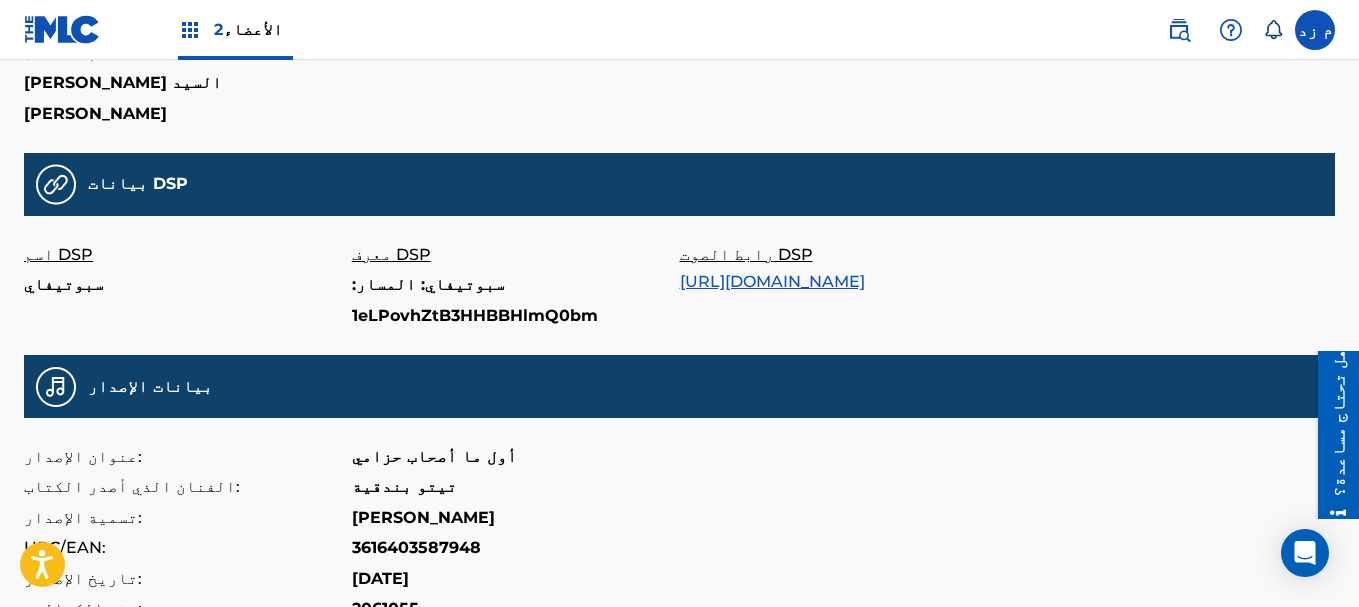 scroll, scrollTop: 800, scrollLeft: 0, axis: vertical 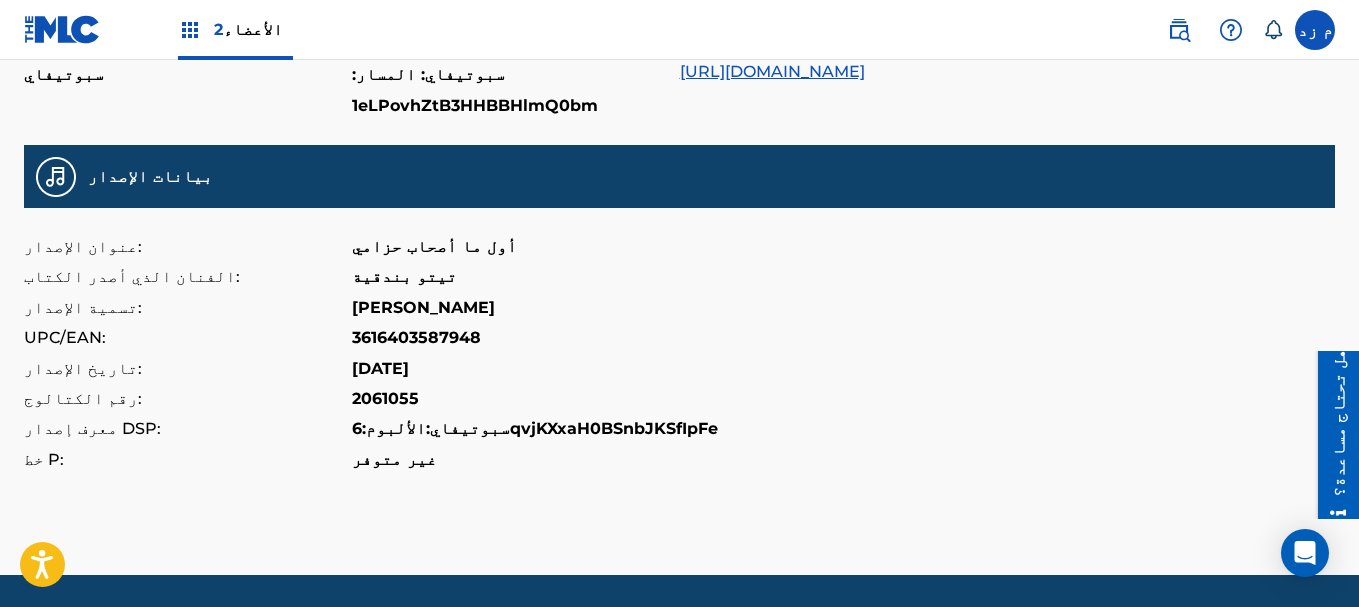 click at bounding box center (1315, 30) 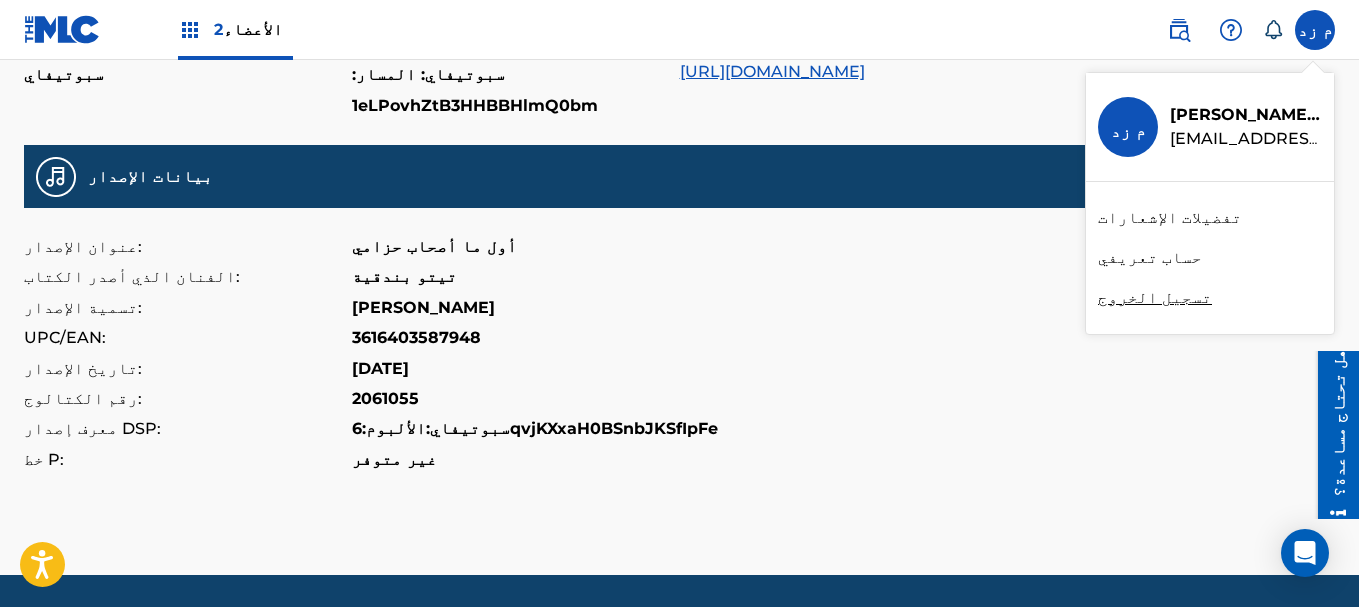 click on "تسجيل الخروج" at bounding box center [1155, 297] 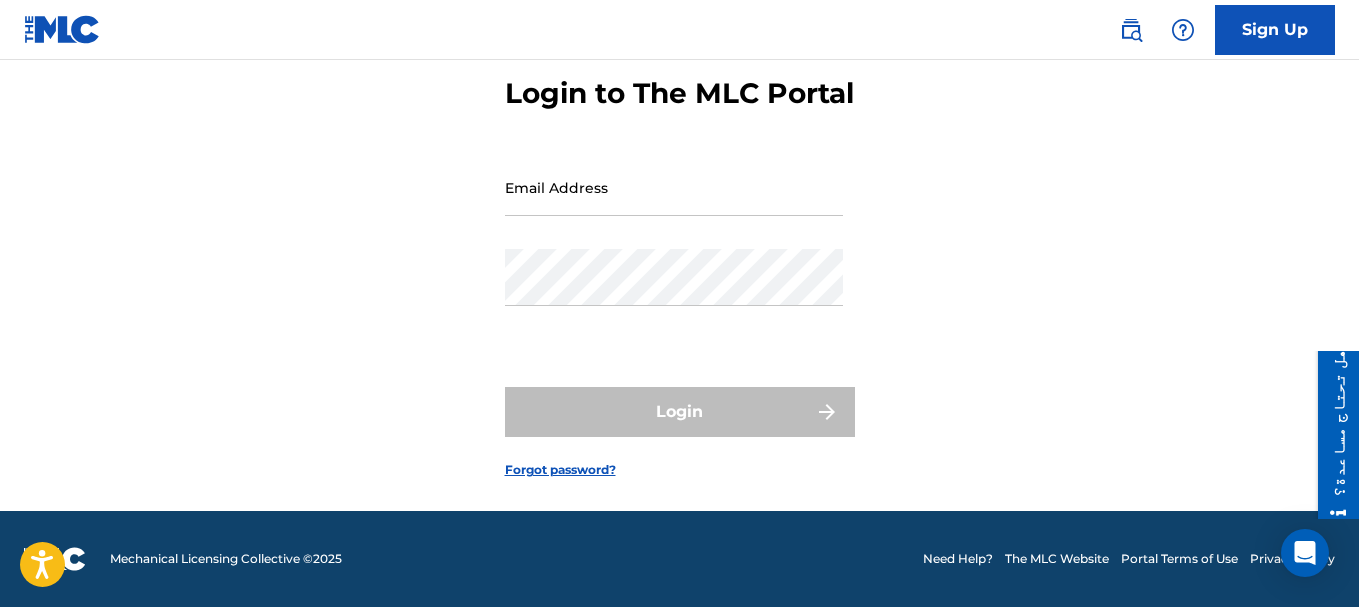 scroll, scrollTop: 0, scrollLeft: 0, axis: both 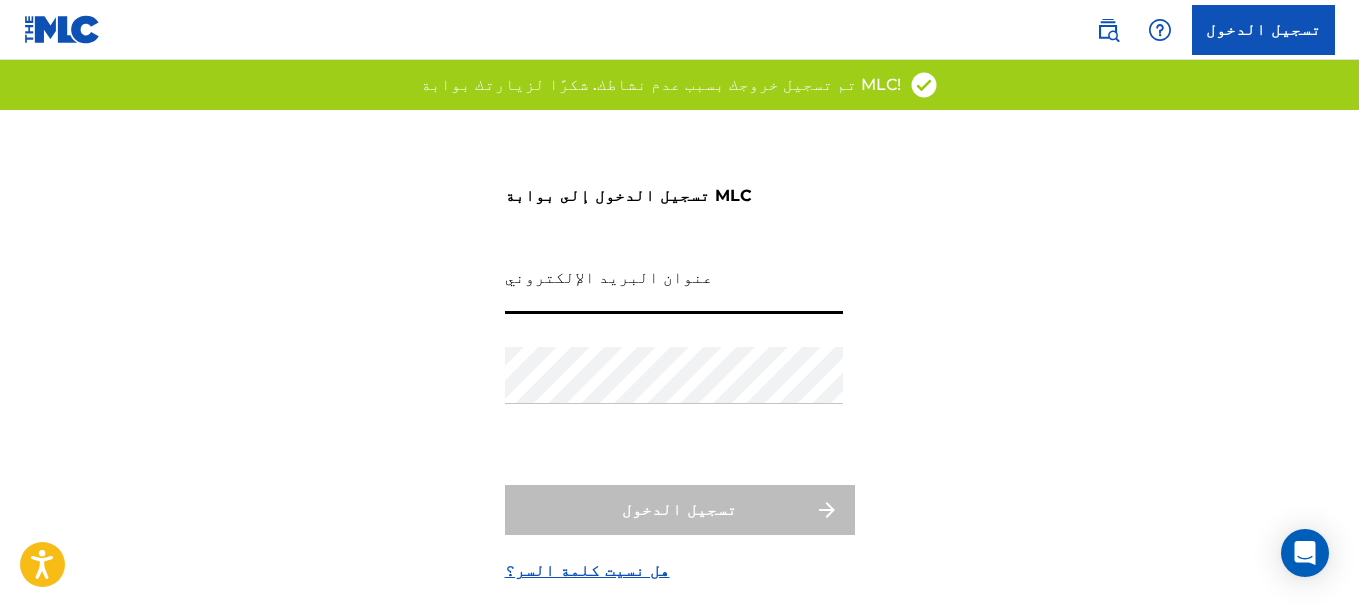 click on "عنوان البريد الإلكتروني" at bounding box center (674, 285) 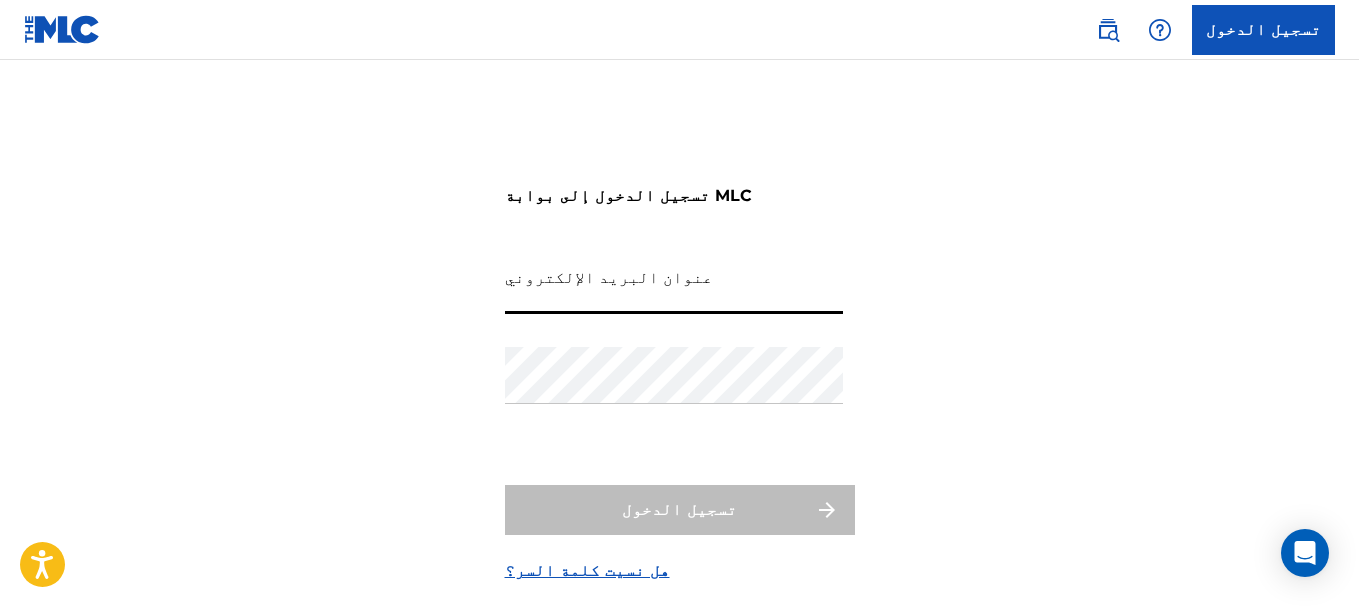 click on "تسجيل الدخول إلى بوابة MLC عنوان البريد الإلكتروني كلمة المرور تسجيل الدخول هل نسيت كلمة السر؟" at bounding box center [679, 362] 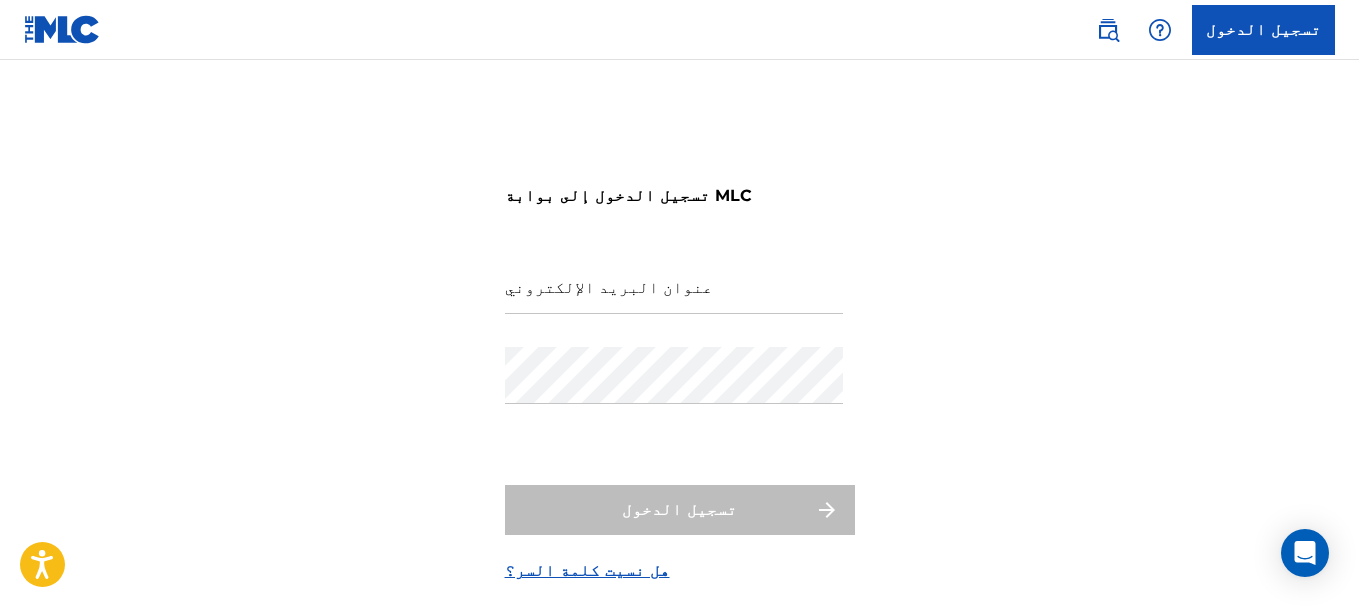 click on "عنوان البريد الإلكتروني" at bounding box center (674, 285) 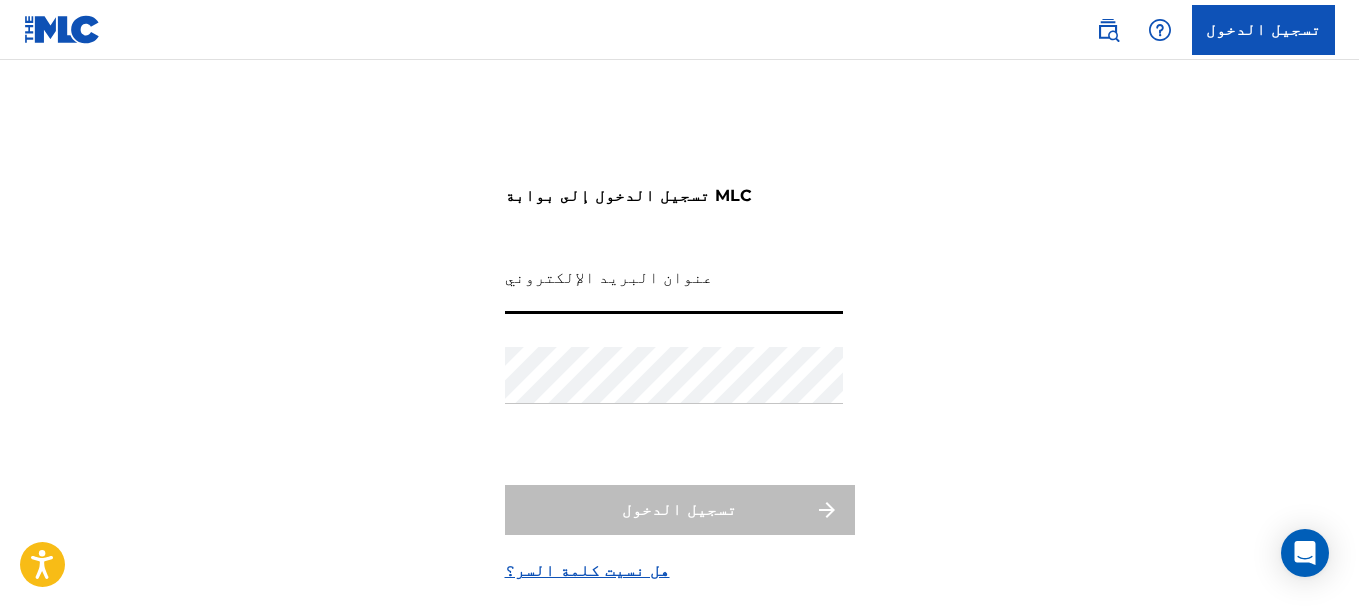 type on "[EMAIL_ADDRESS][DOMAIN_NAME]" 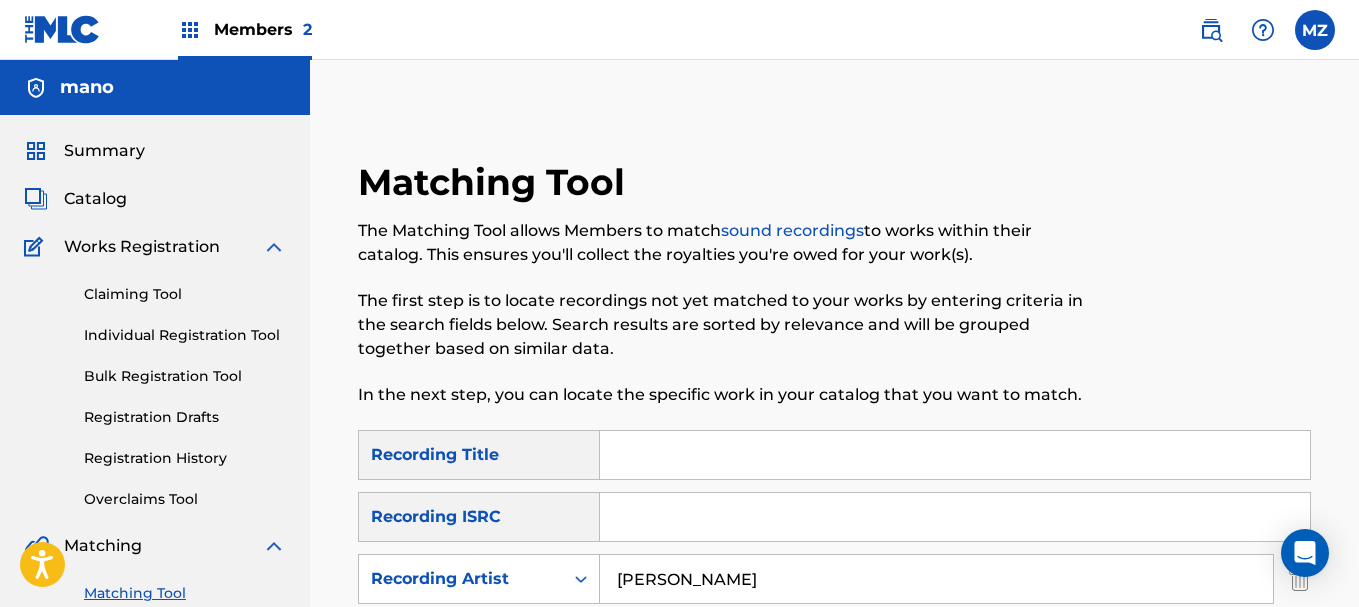 scroll, scrollTop: 1365, scrollLeft: 0, axis: vertical 